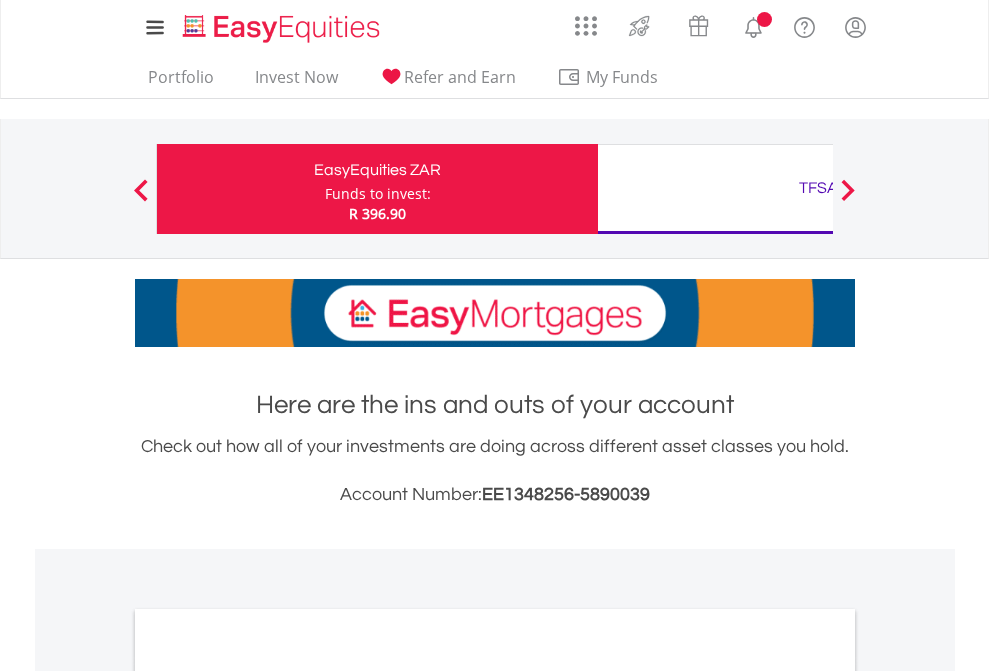 scroll, scrollTop: 0, scrollLeft: 0, axis: both 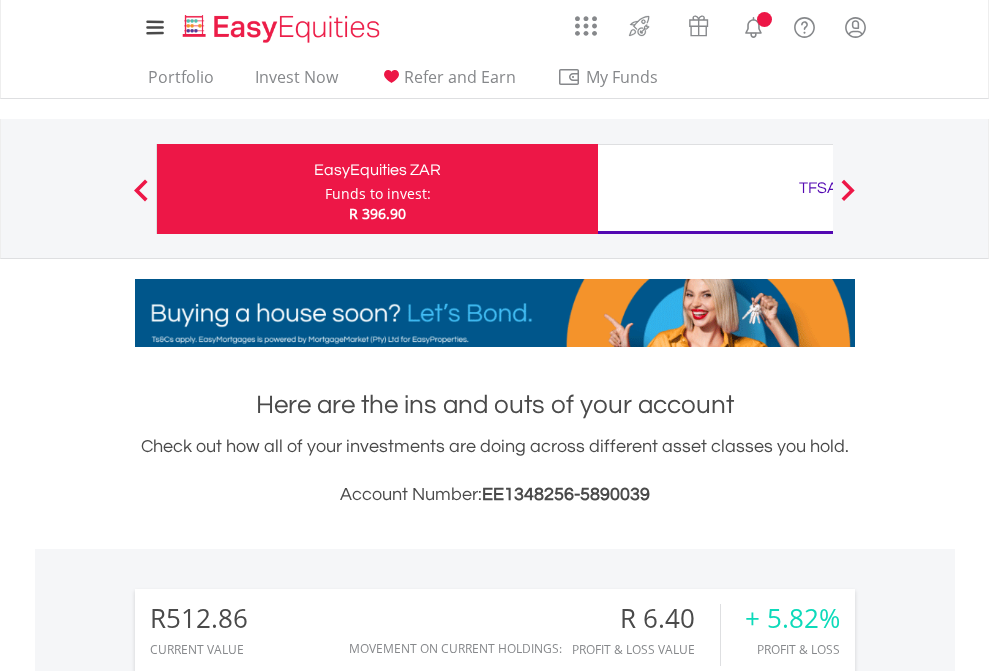 click on "Funds to invest:" at bounding box center [378, 194] 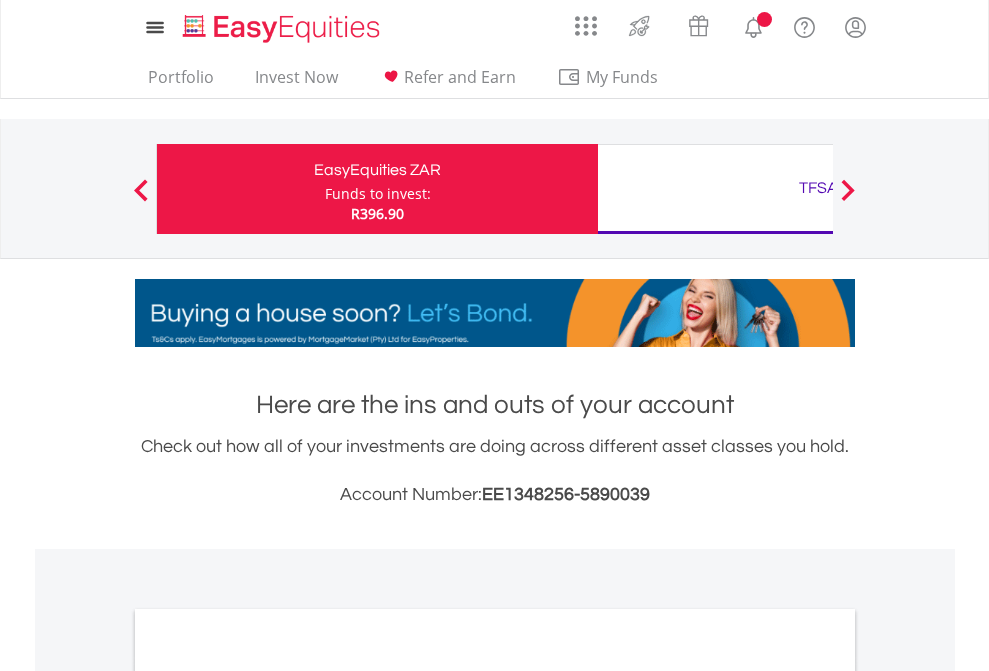 scroll, scrollTop: 0, scrollLeft: 0, axis: both 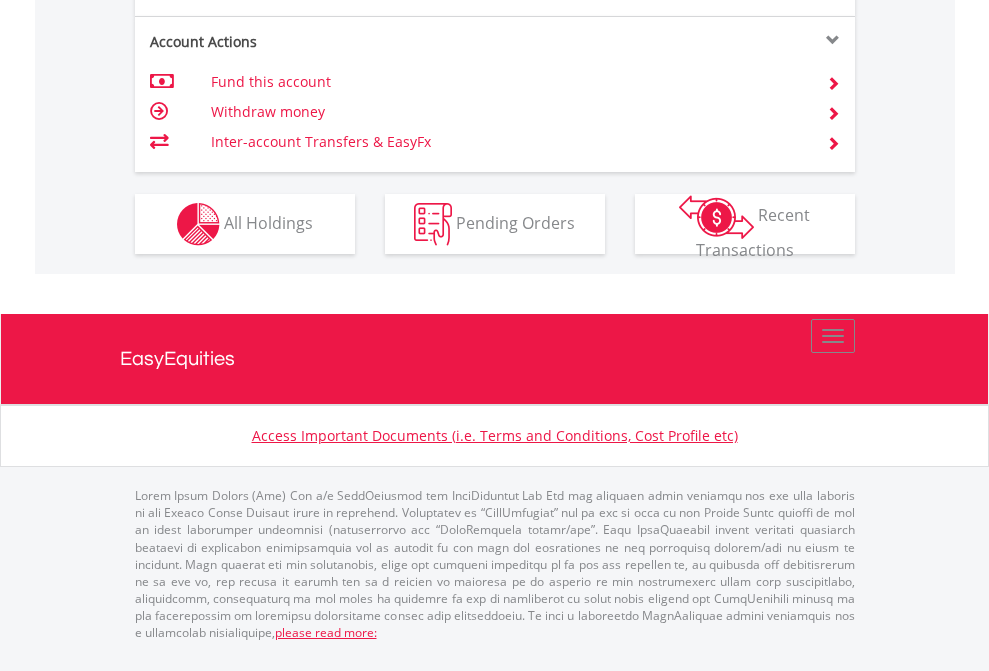 click on "Investment types" at bounding box center [706, -337] 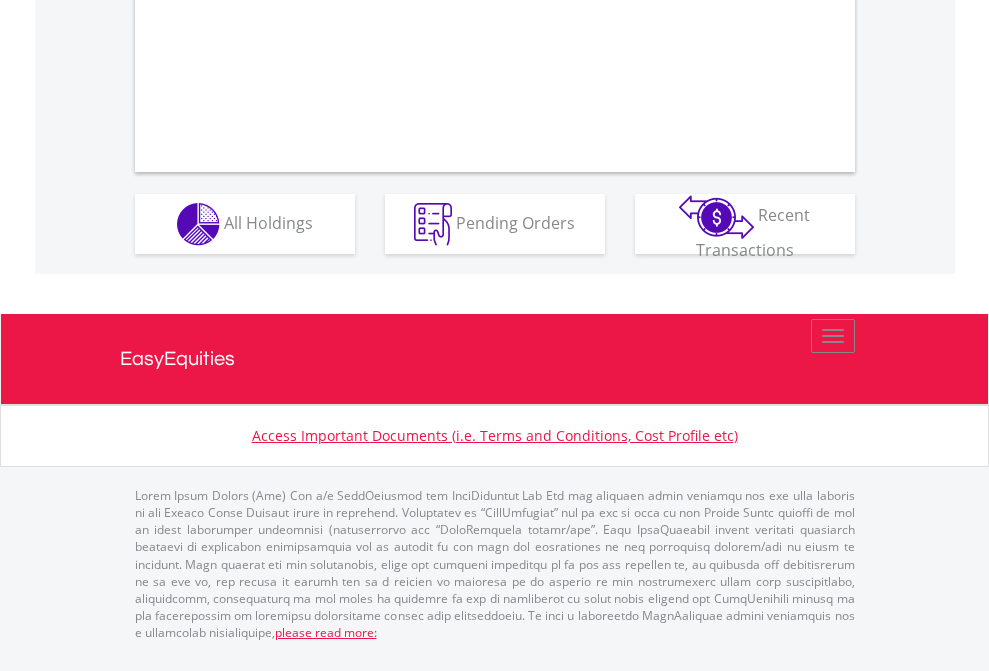 scroll, scrollTop: 1870, scrollLeft: 0, axis: vertical 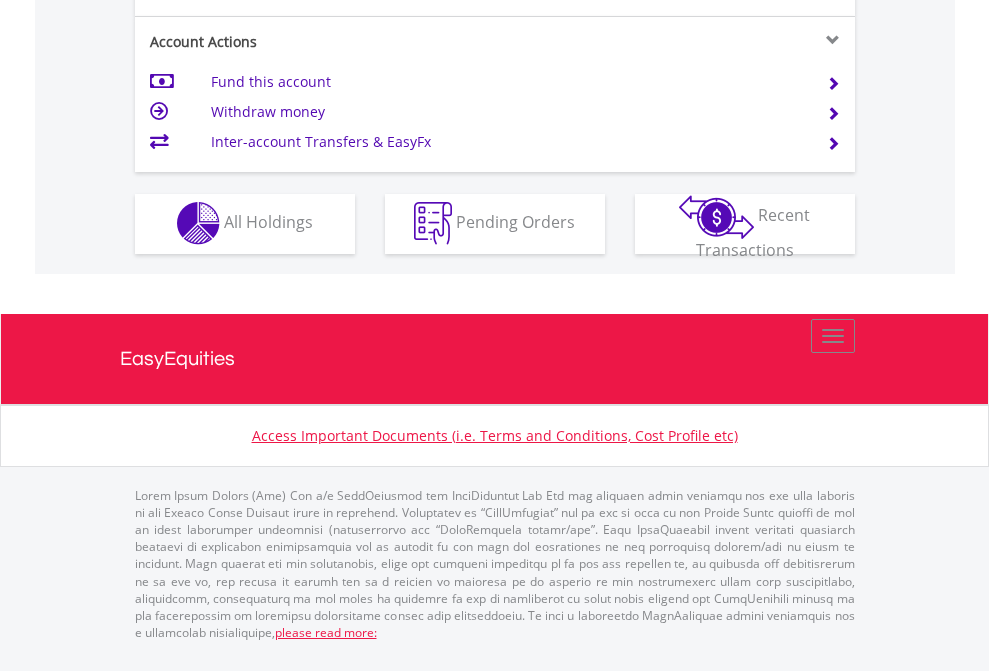 click on "Investment types" at bounding box center (706, -353) 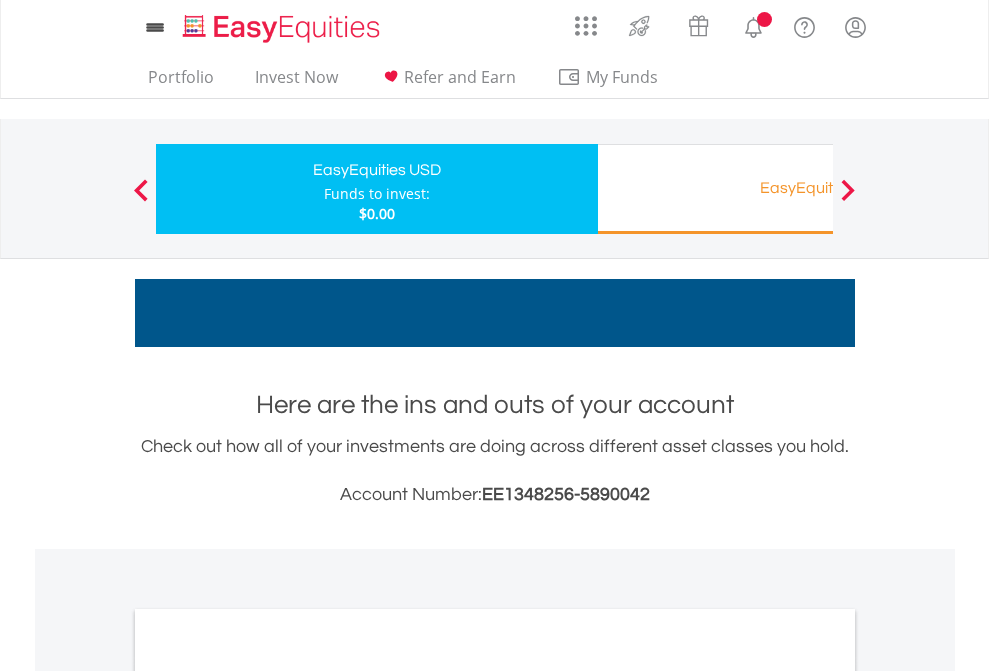 scroll, scrollTop: 0, scrollLeft: 0, axis: both 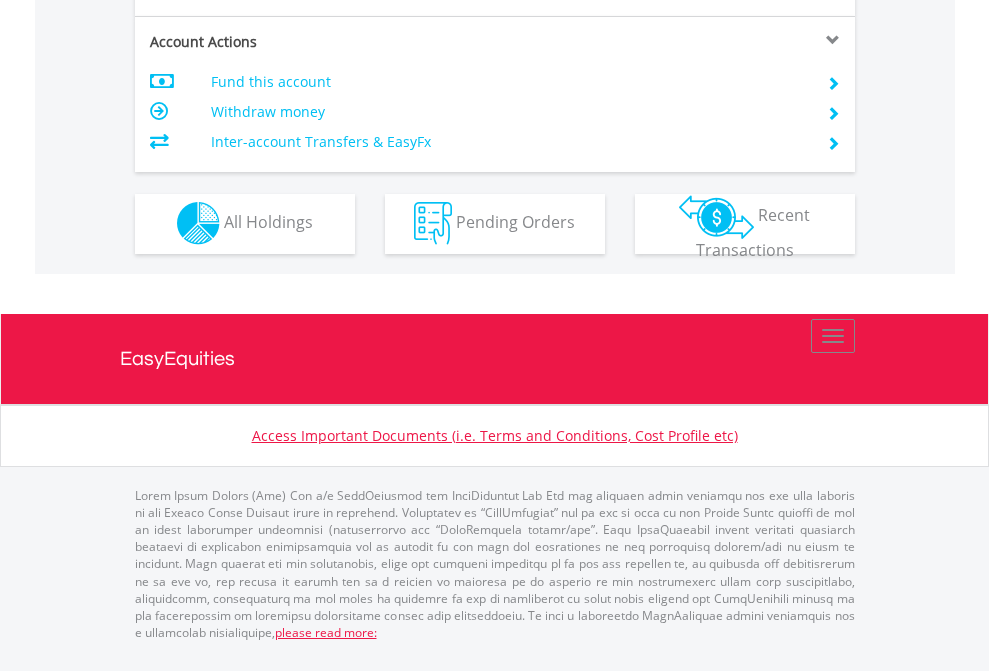 click on "Investment types" at bounding box center [706, -353] 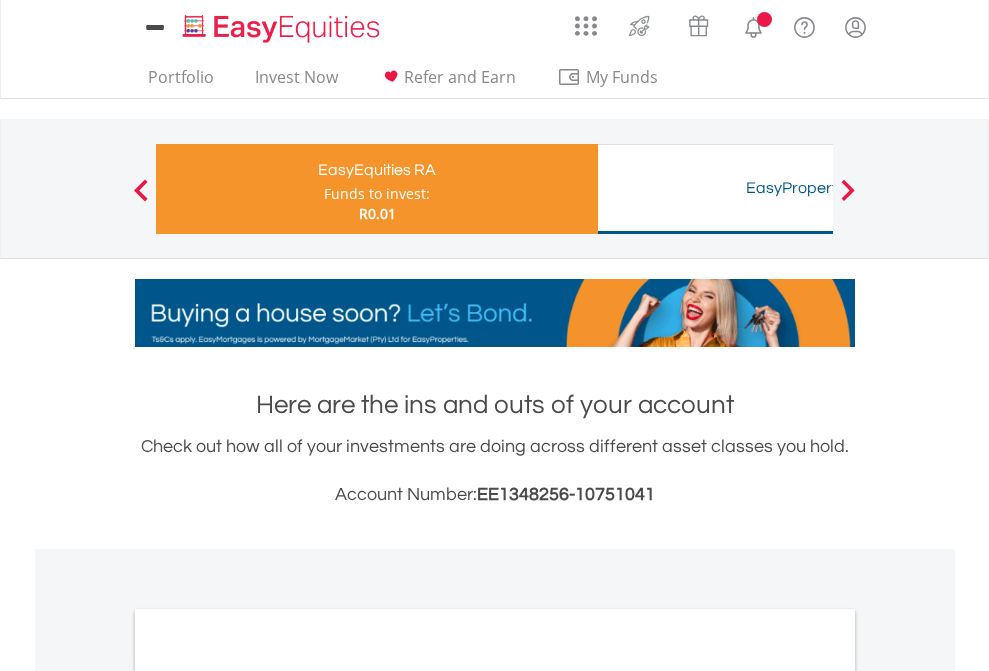scroll, scrollTop: 0, scrollLeft: 0, axis: both 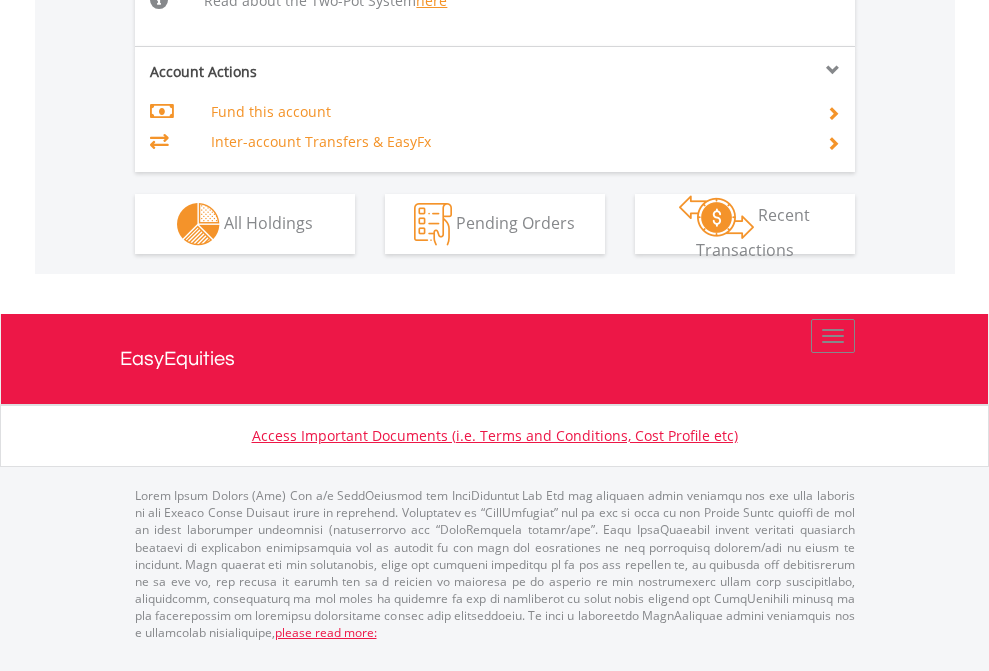 click on "Investment types" at bounding box center [706, -518] 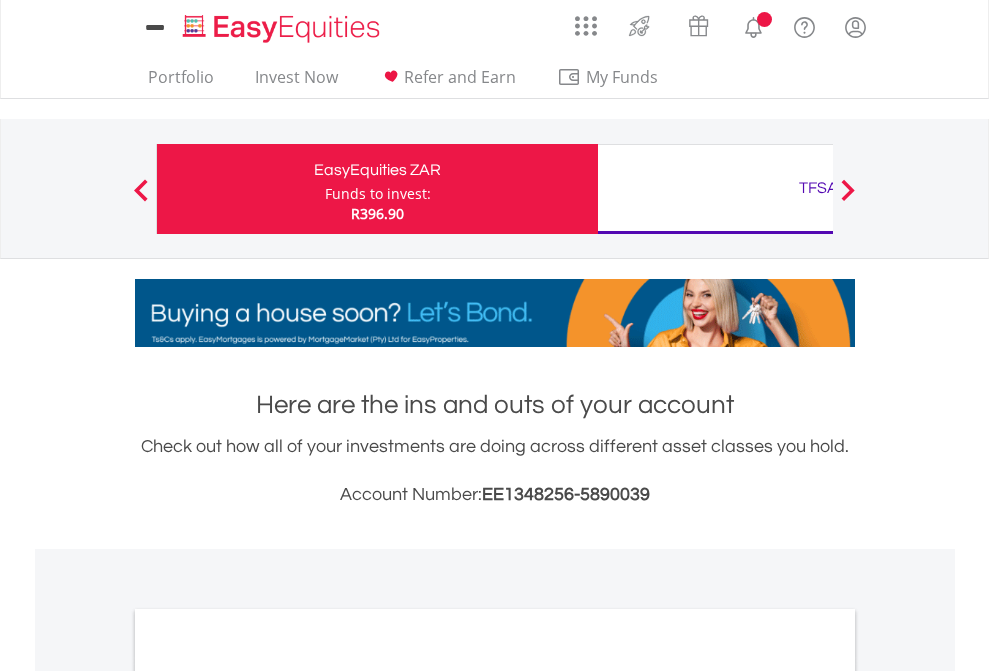 scroll, scrollTop: 0, scrollLeft: 0, axis: both 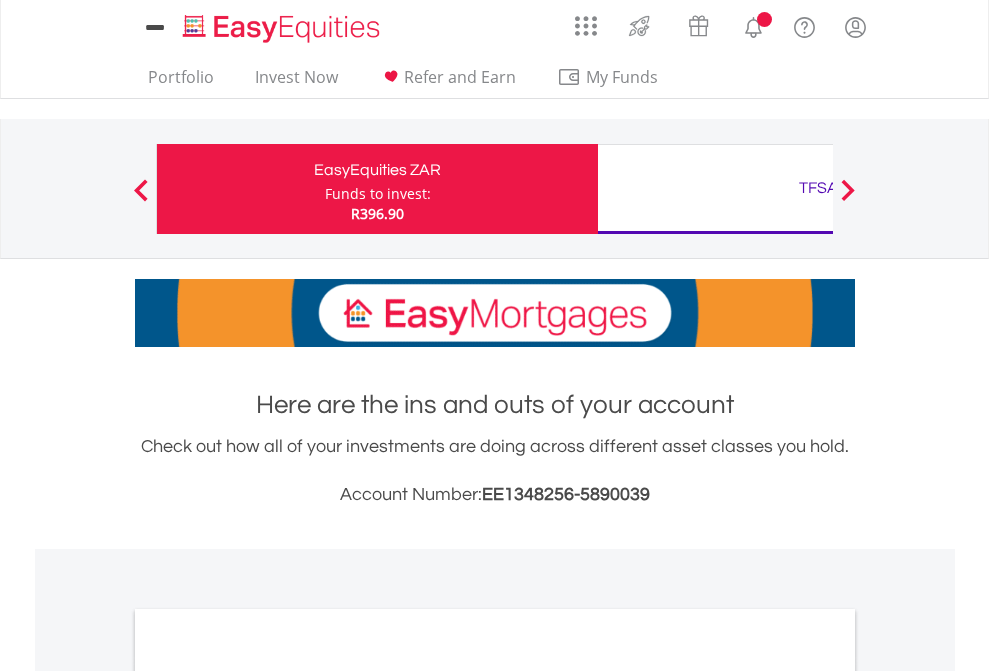 click on "All Holdings" at bounding box center [268, 1096] 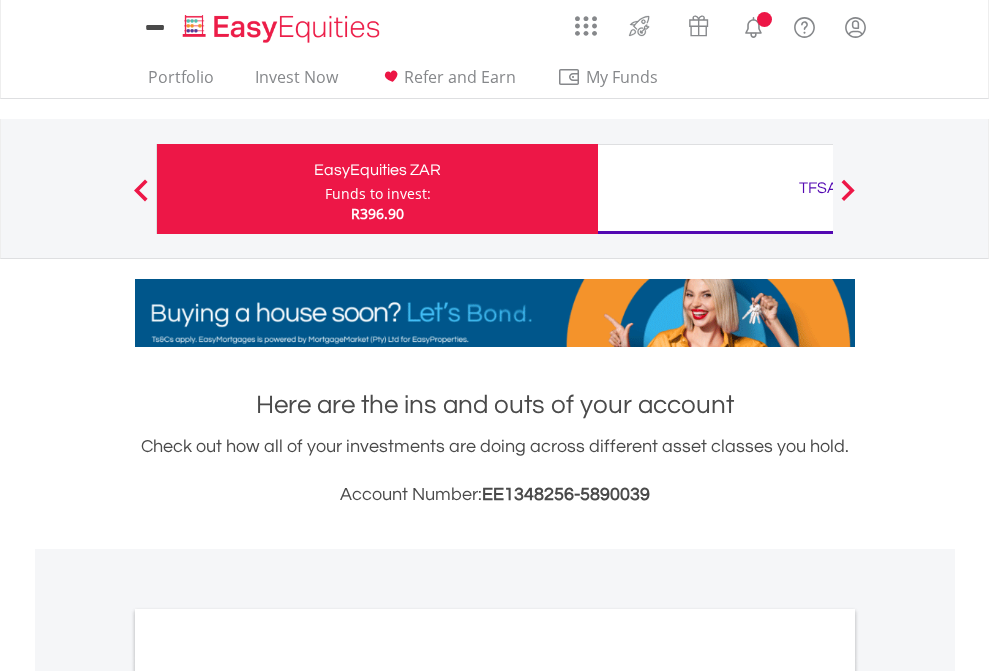 scroll, scrollTop: 1202, scrollLeft: 0, axis: vertical 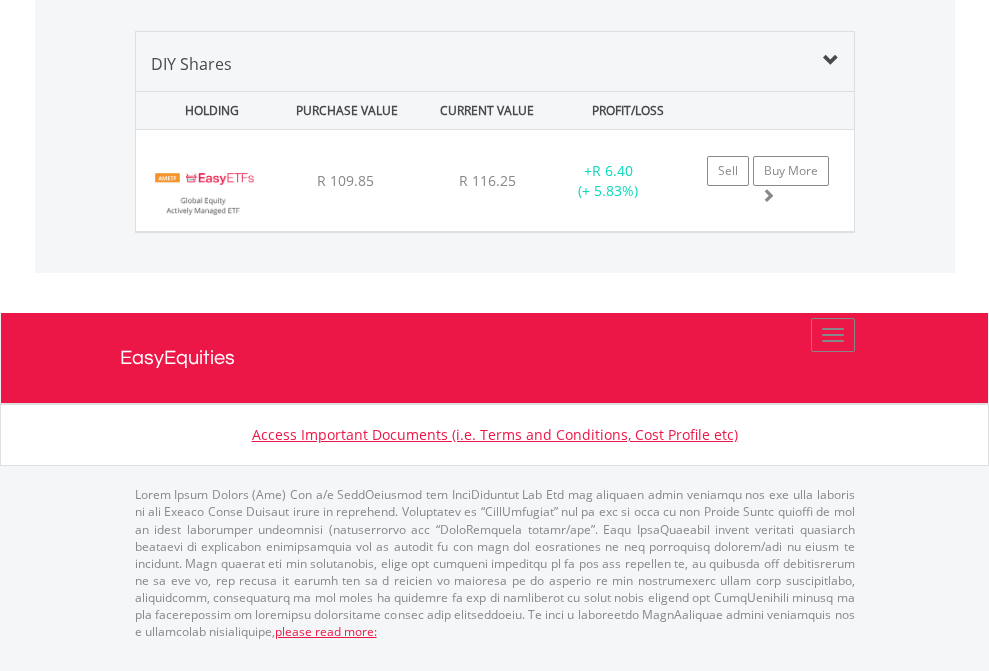 click on "TFSA" at bounding box center [818, -1339] 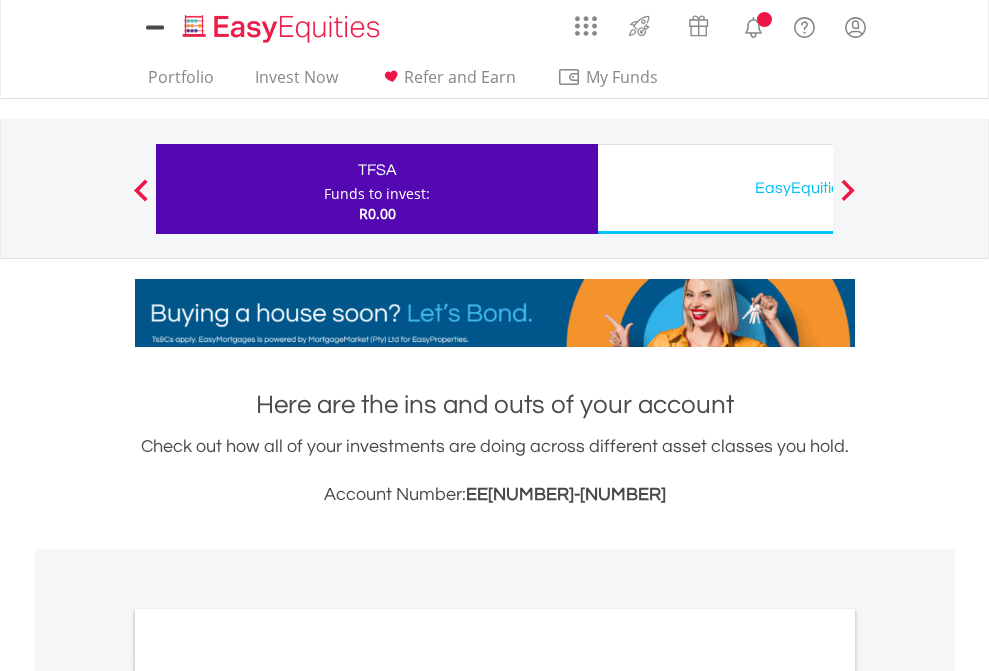 click on "All Holdings" at bounding box center (268, 1096) 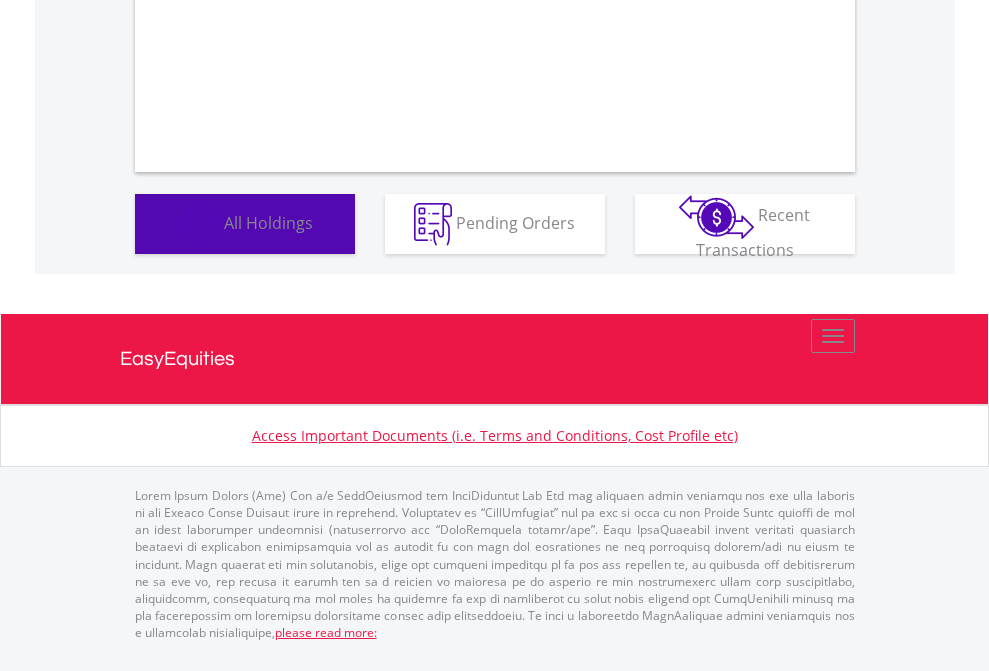 scroll, scrollTop: 1202, scrollLeft: 0, axis: vertical 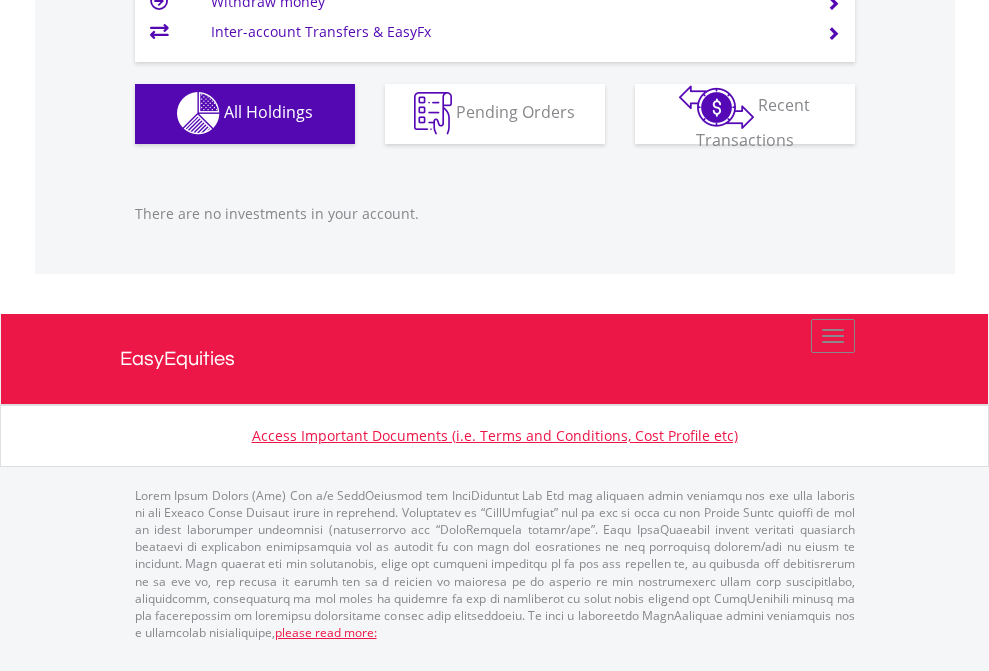 click on "EasyEquities USD" at bounding box center (818, -1142) 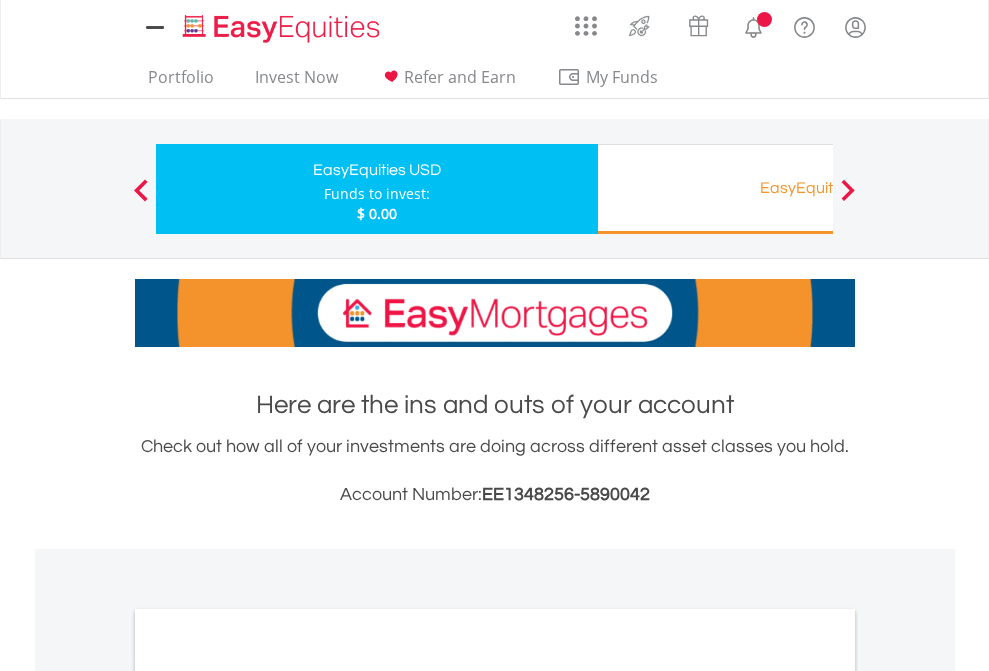 scroll, scrollTop: 0, scrollLeft: 0, axis: both 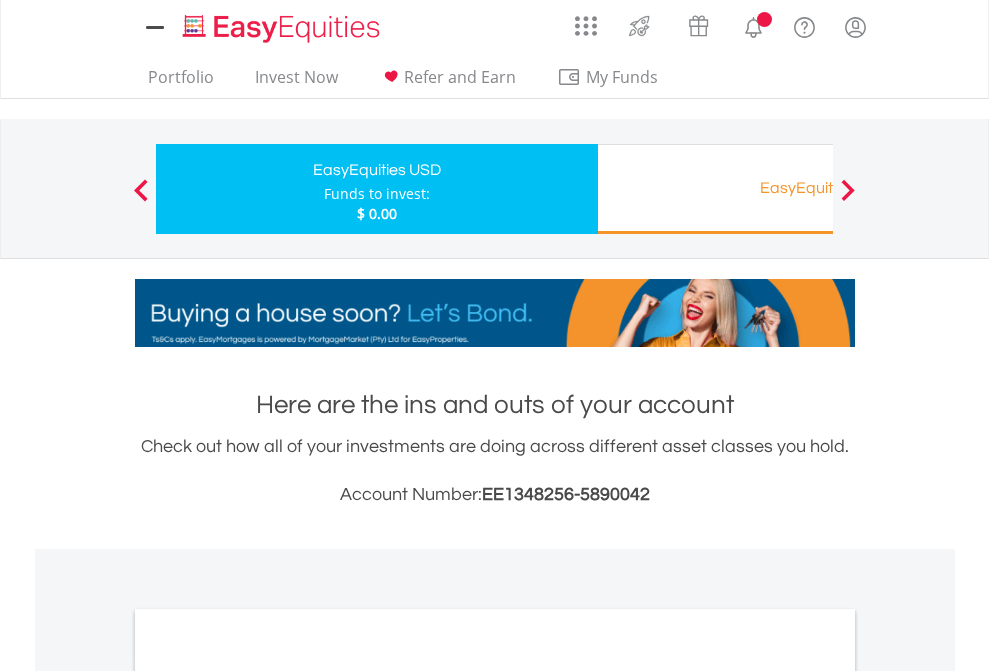 click on "All Holdings" at bounding box center (268, 1096) 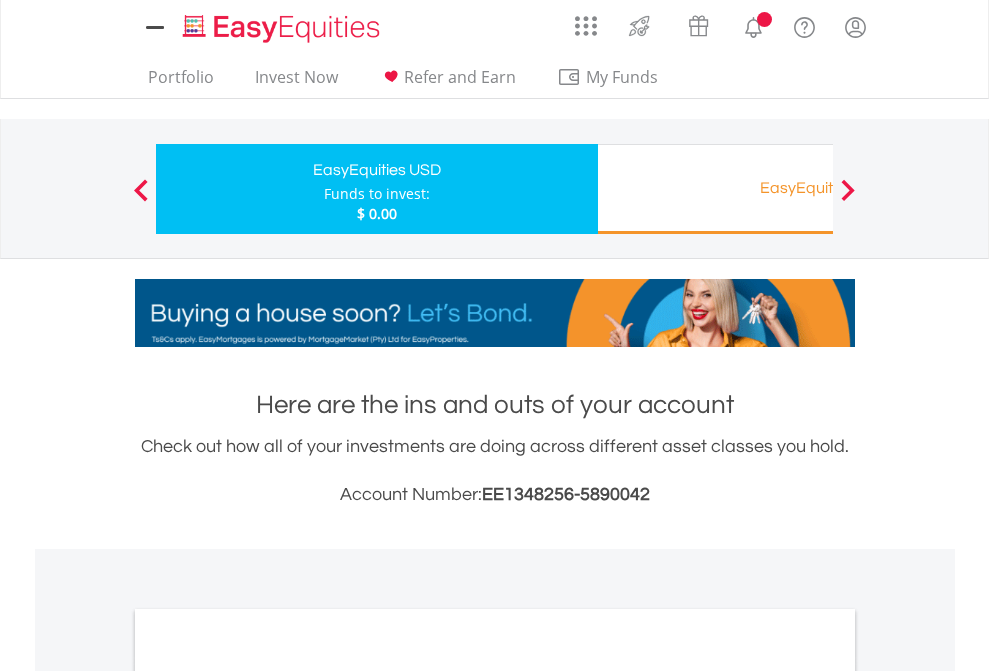 scroll, scrollTop: 1202, scrollLeft: 0, axis: vertical 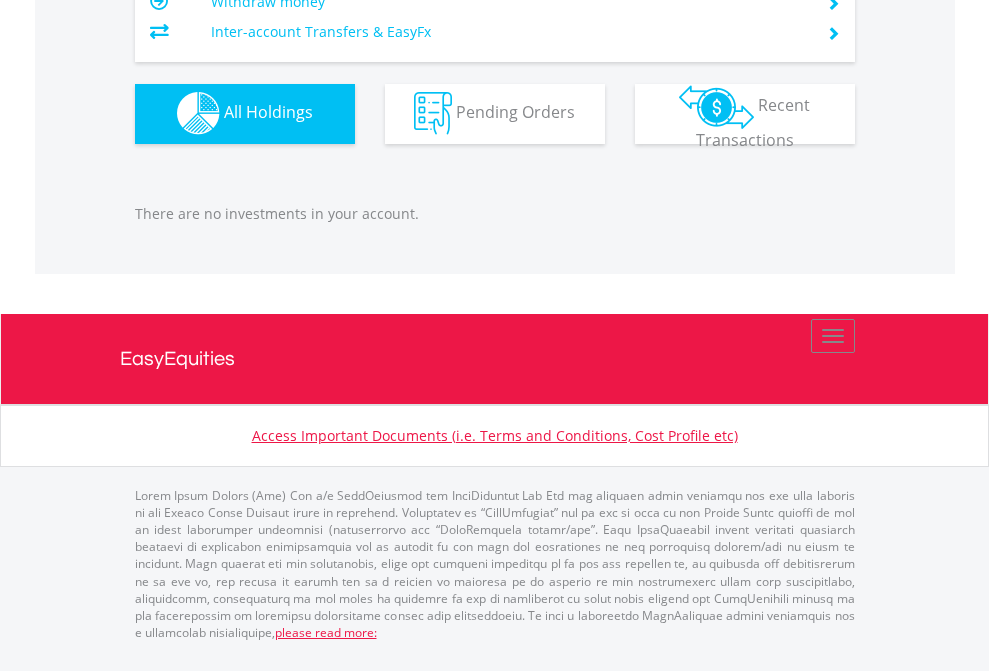click on "EasyEquities RA" at bounding box center [818, -1142] 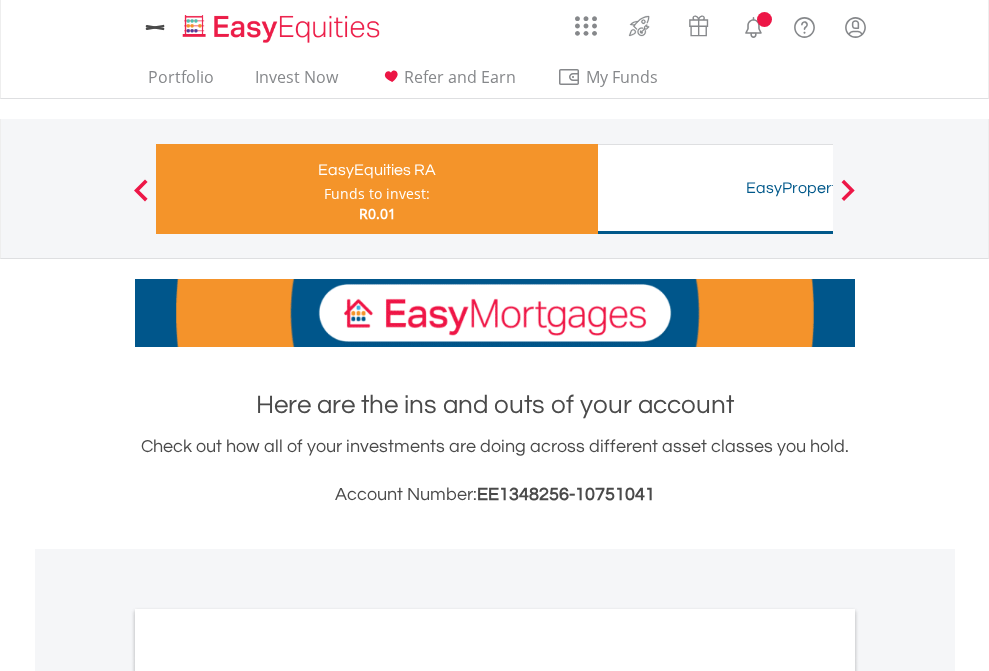 scroll, scrollTop: 0, scrollLeft: 0, axis: both 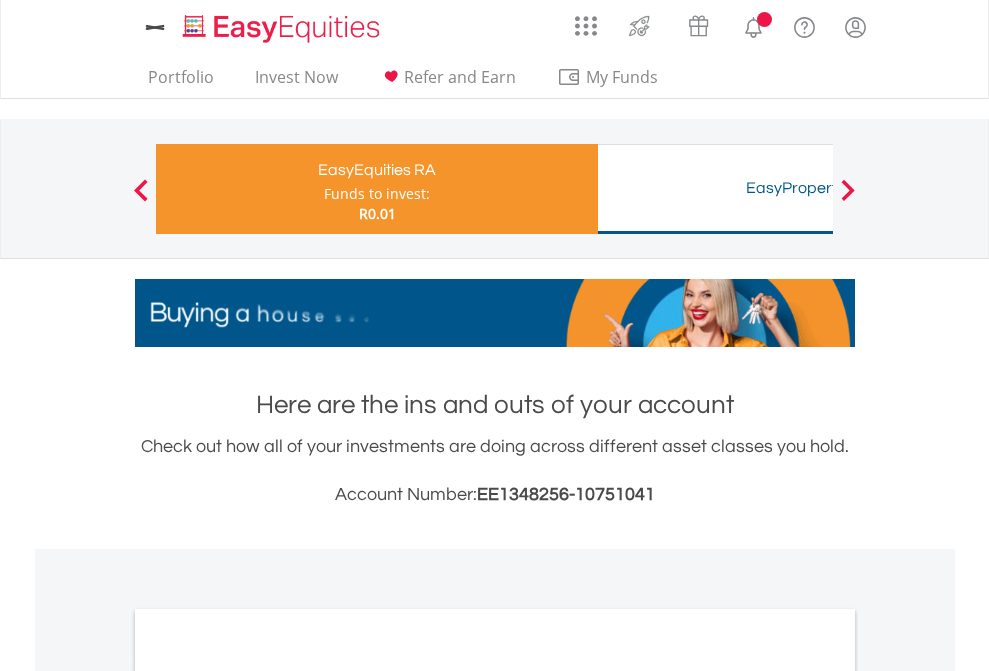 click on "All Holdings" at bounding box center (268, 1066) 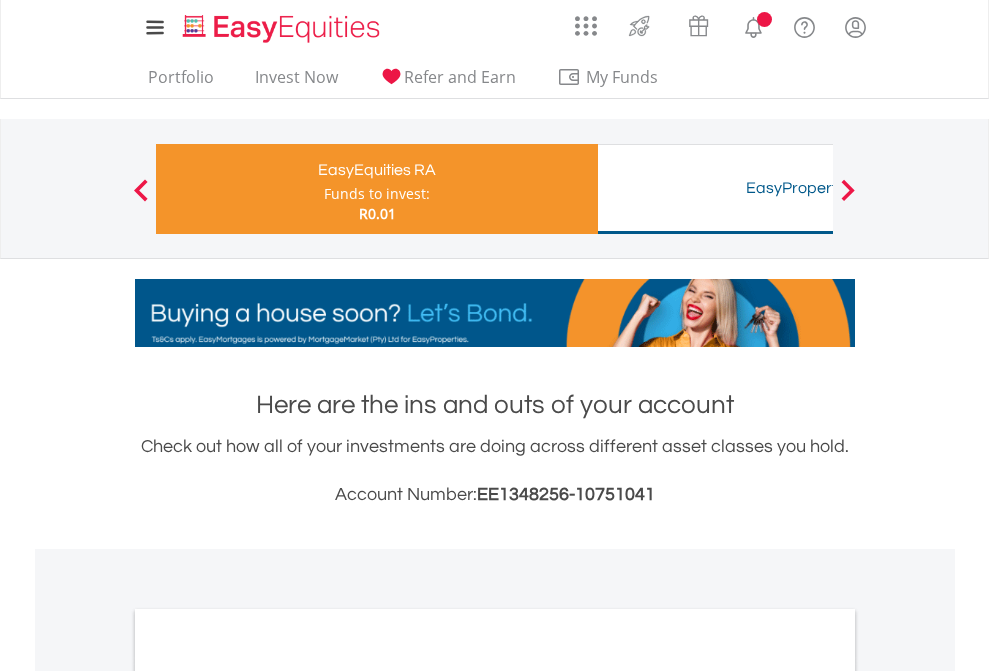 scroll, scrollTop: 1202, scrollLeft: 0, axis: vertical 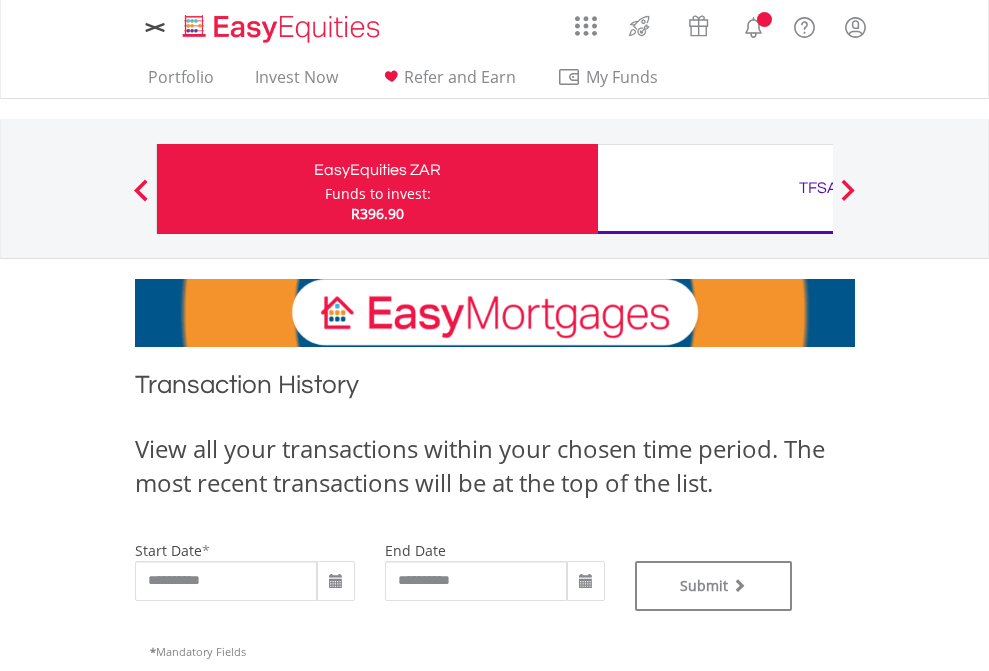 type on "**********" 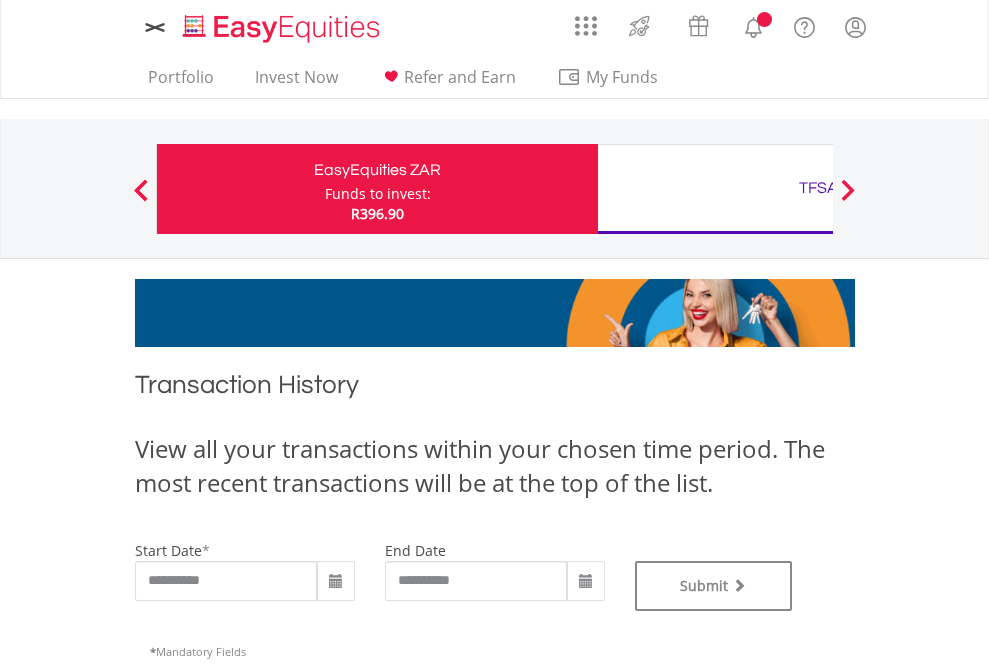 type on "**********" 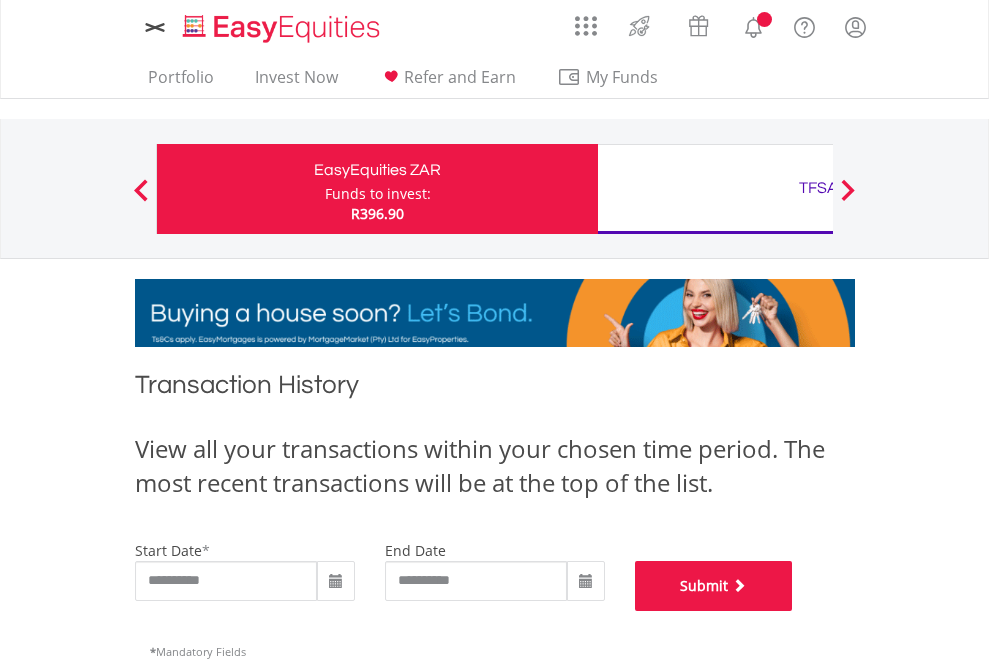 click on "Submit" at bounding box center [714, 586] 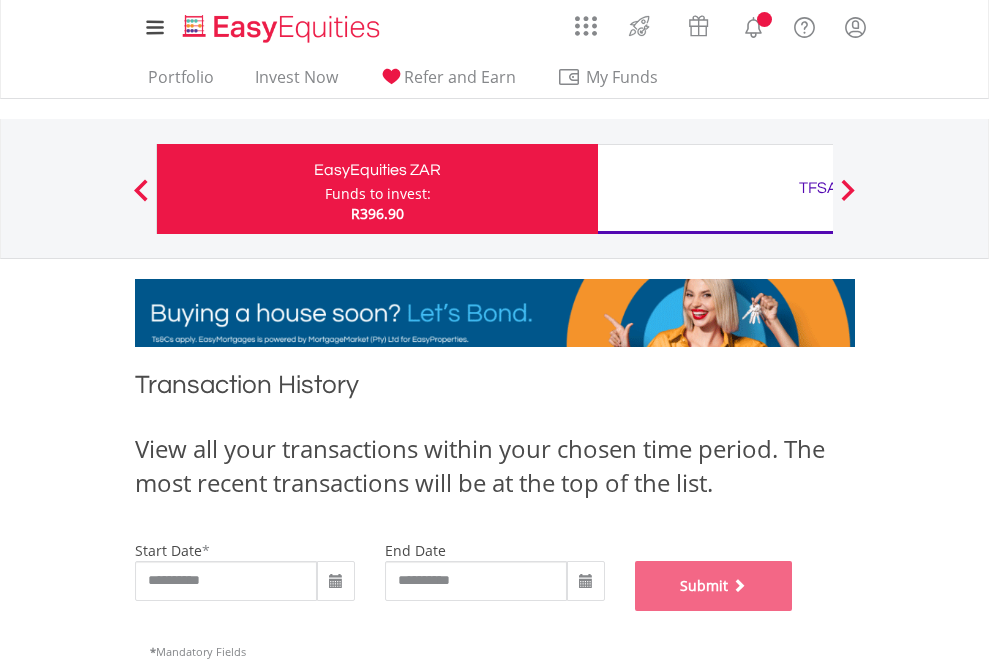 scroll, scrollTop: 811, scrollLeft: 0, axis: vertical 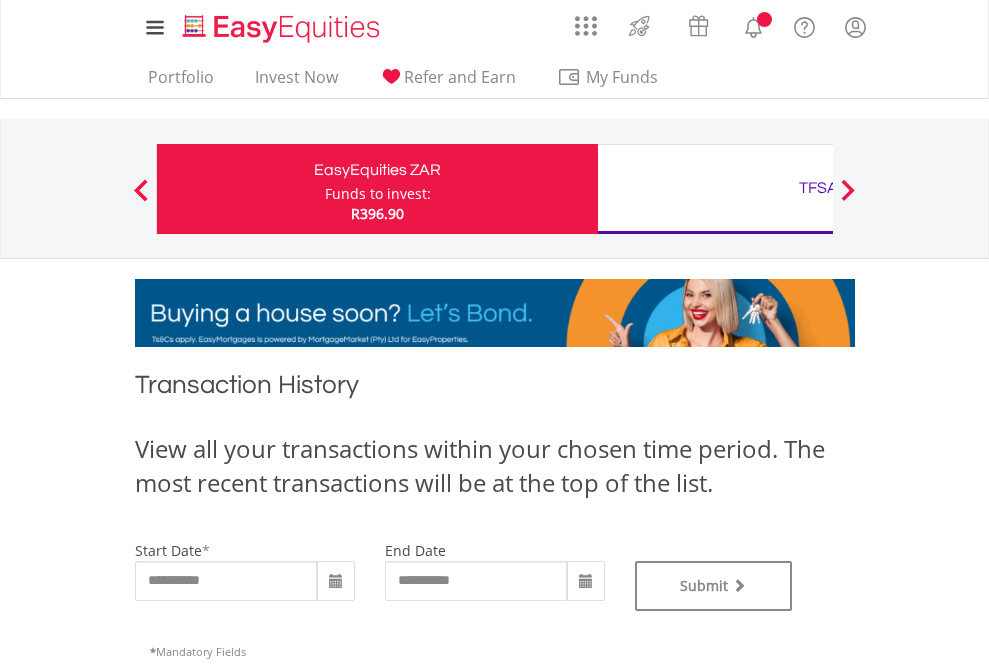 click on "TFSA" at bounding box center (818, 188) 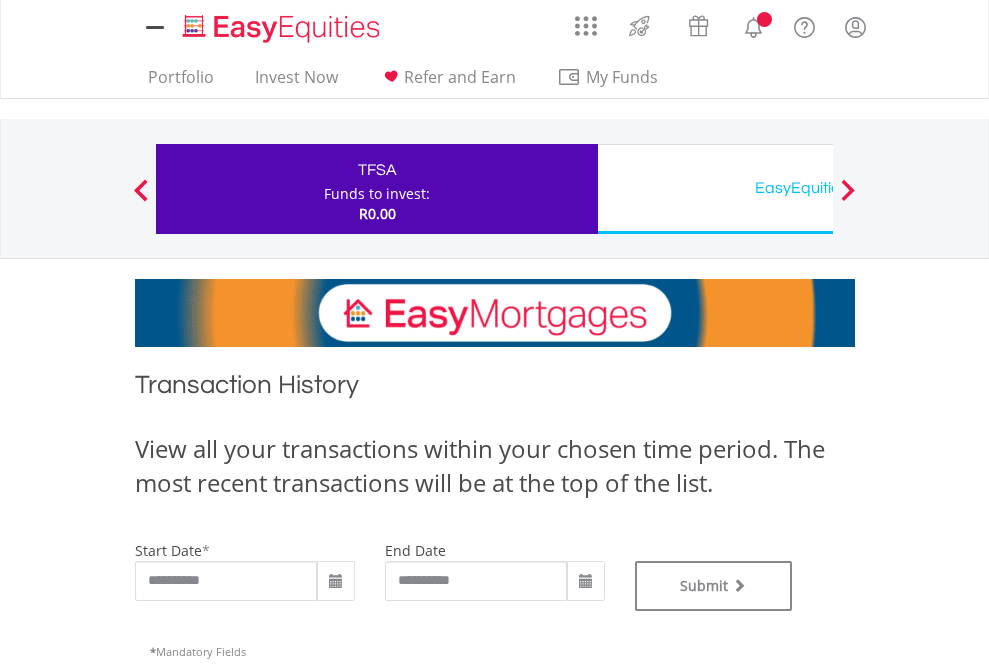scroll, scrollTop: 0, scrollLeft: 0, axis: both 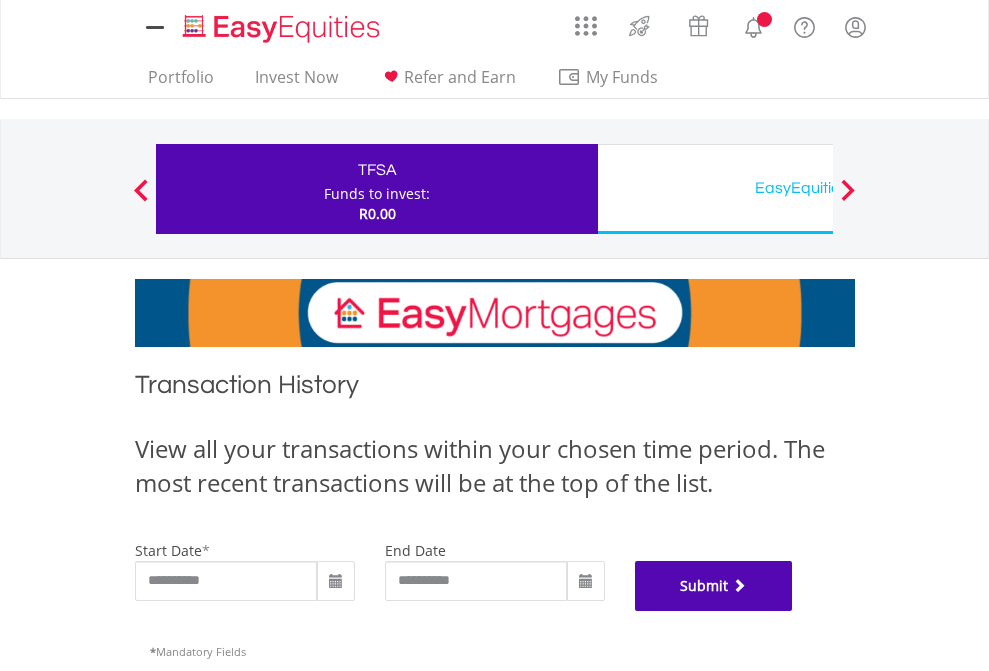 click on "Submit" at bounding box center [714, 586] 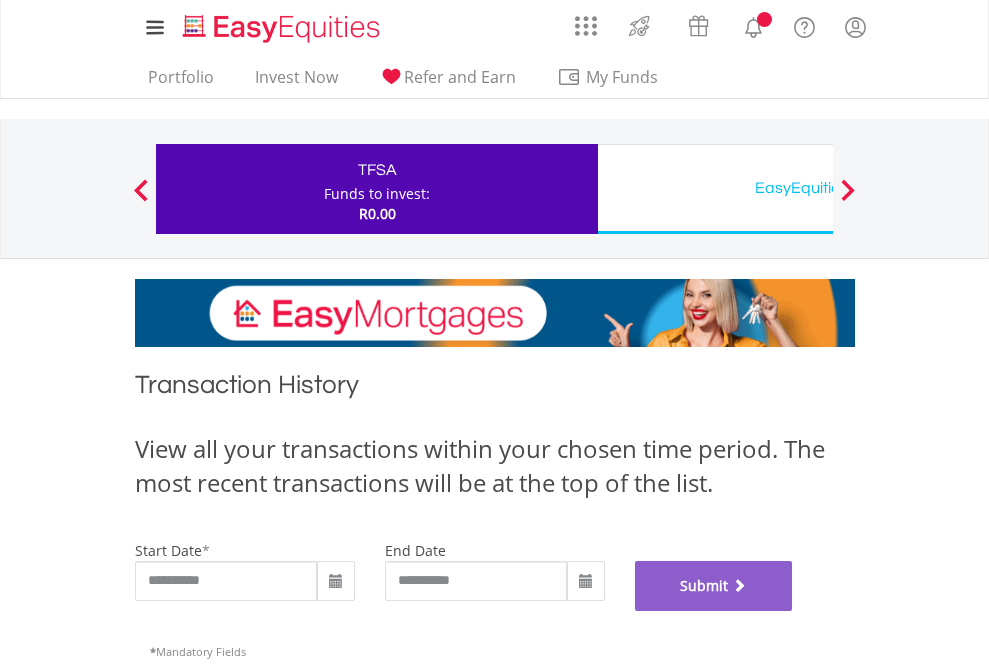 scroll, scrollTop: 811, scrollLeft: 0, axis: vertical 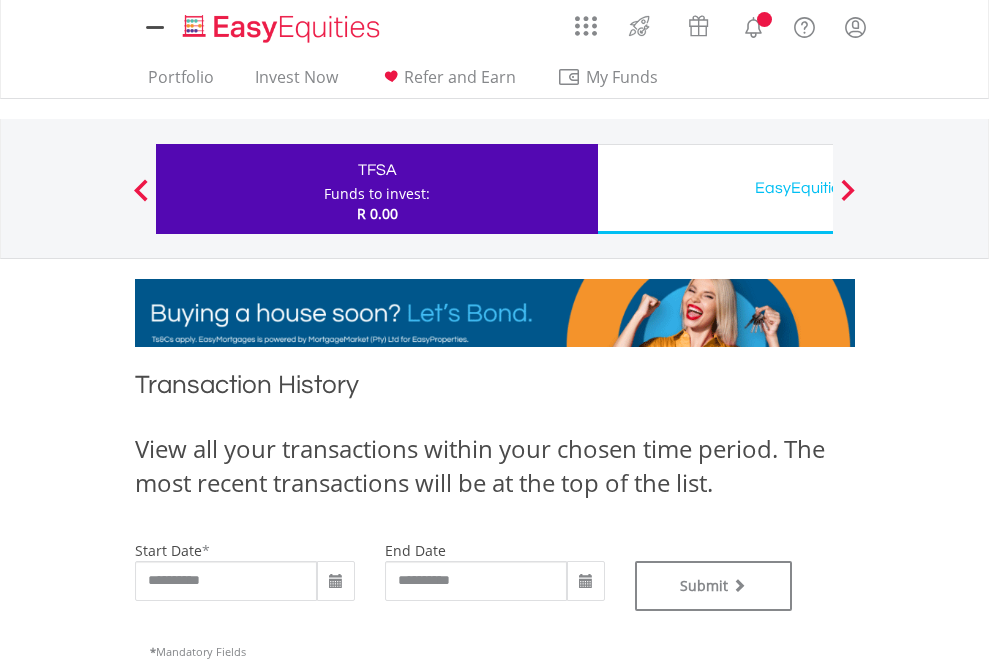 click on "EasyEquities USD" at bounding box center [818, 188] 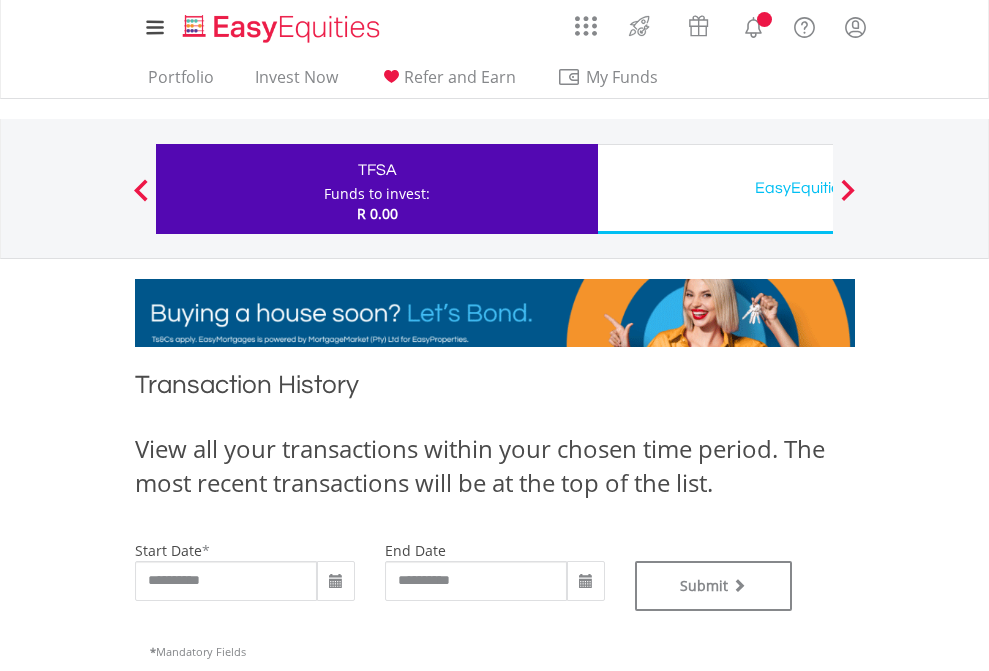type on "**********" 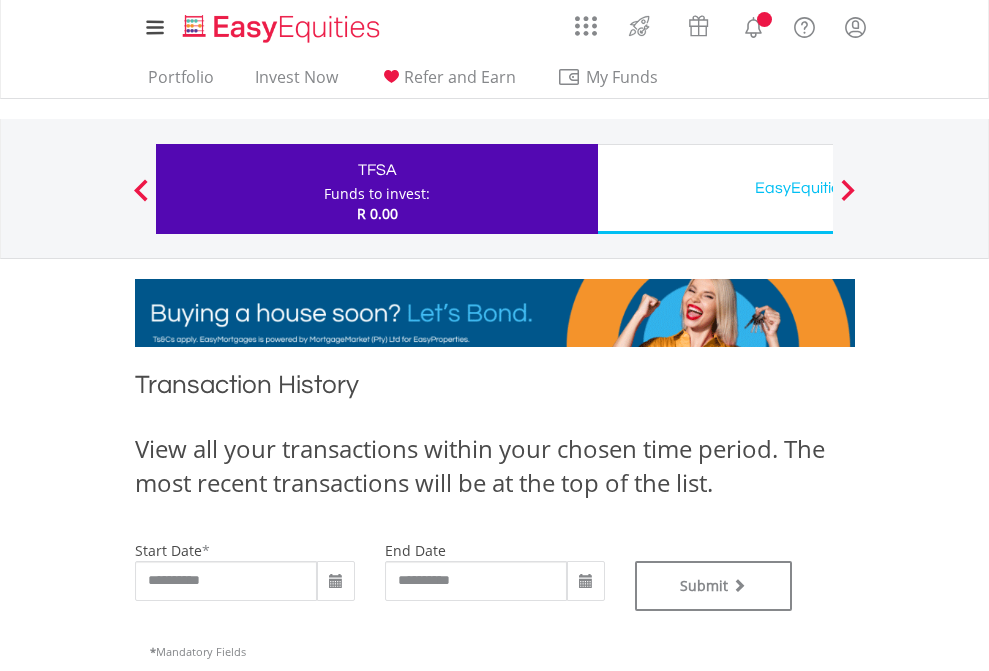 type on "**********" 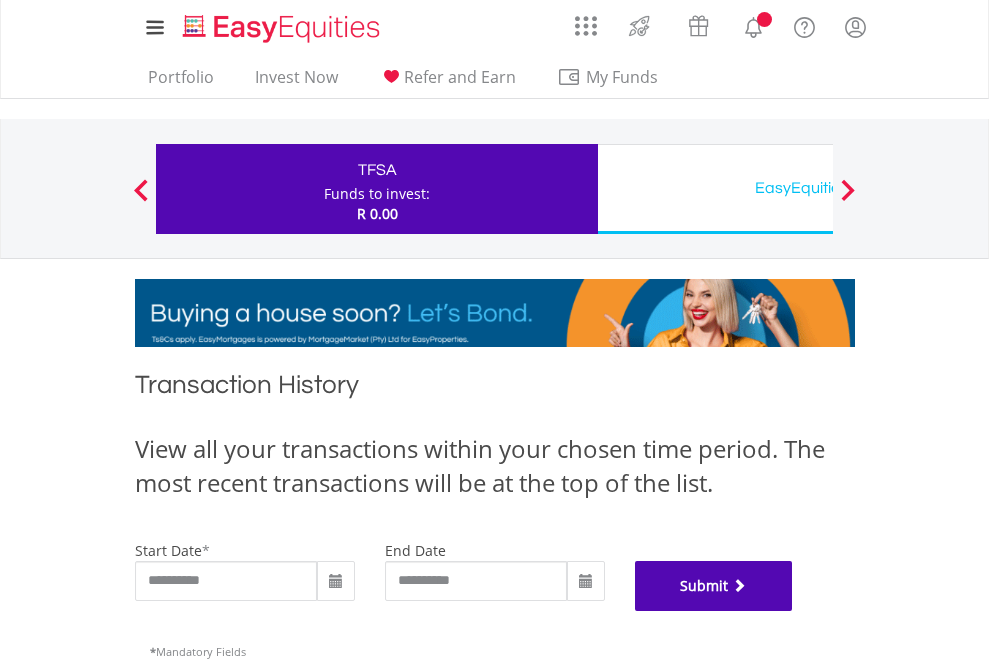 click on "Submit" at bounding box center (714, 586) 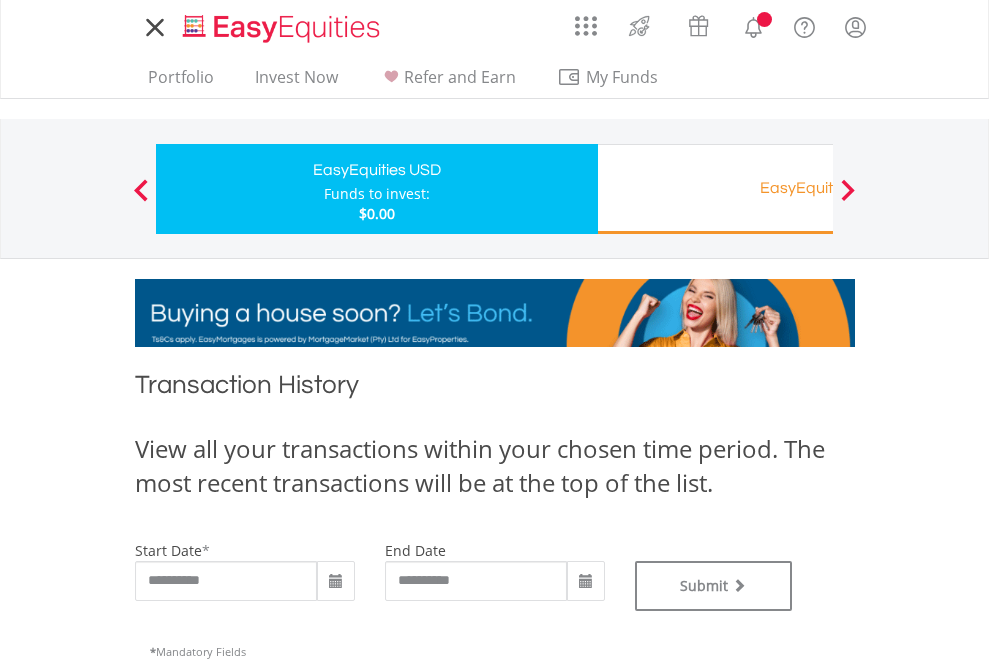 scroll, scrollTop: 0, scrollLeft: 0, axis: both 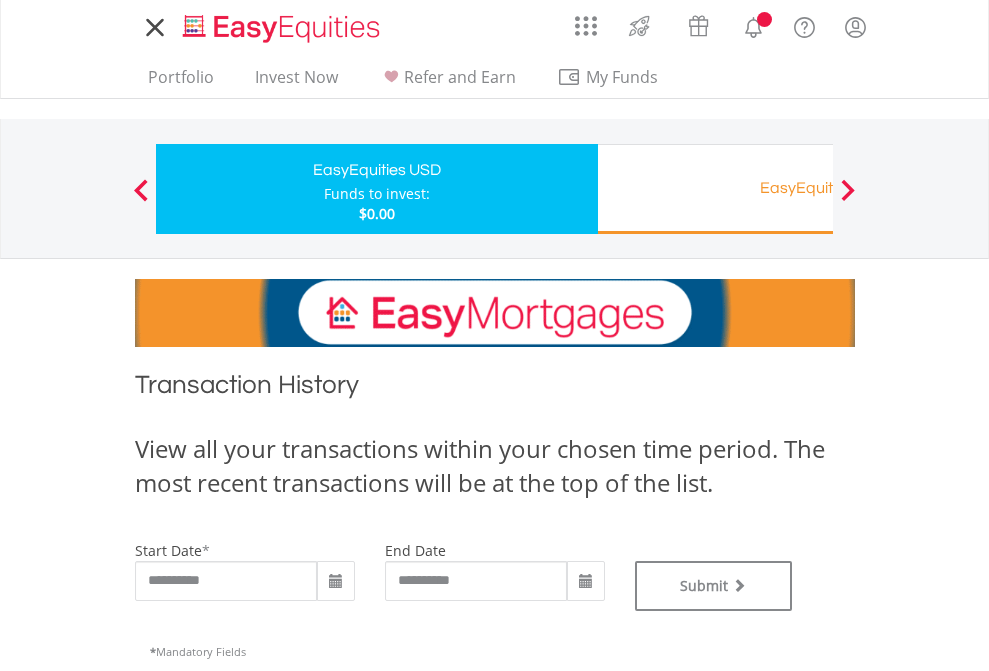 click on "EasyEquities RA" at bounding box center [818, 188] 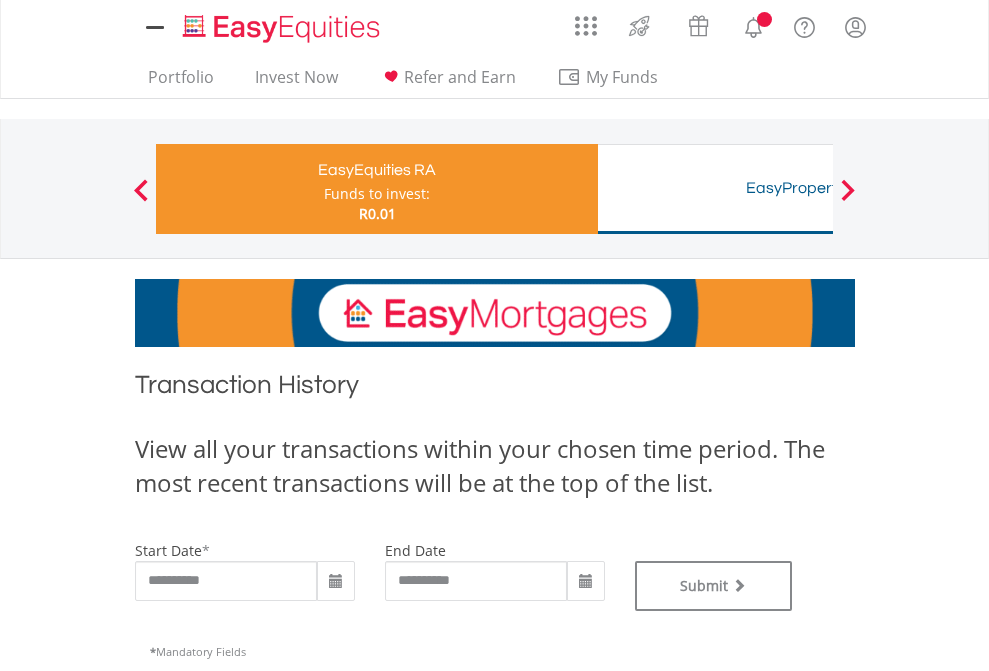 scroll, scrollTop: 0, scrollLeft: 0, axis: both 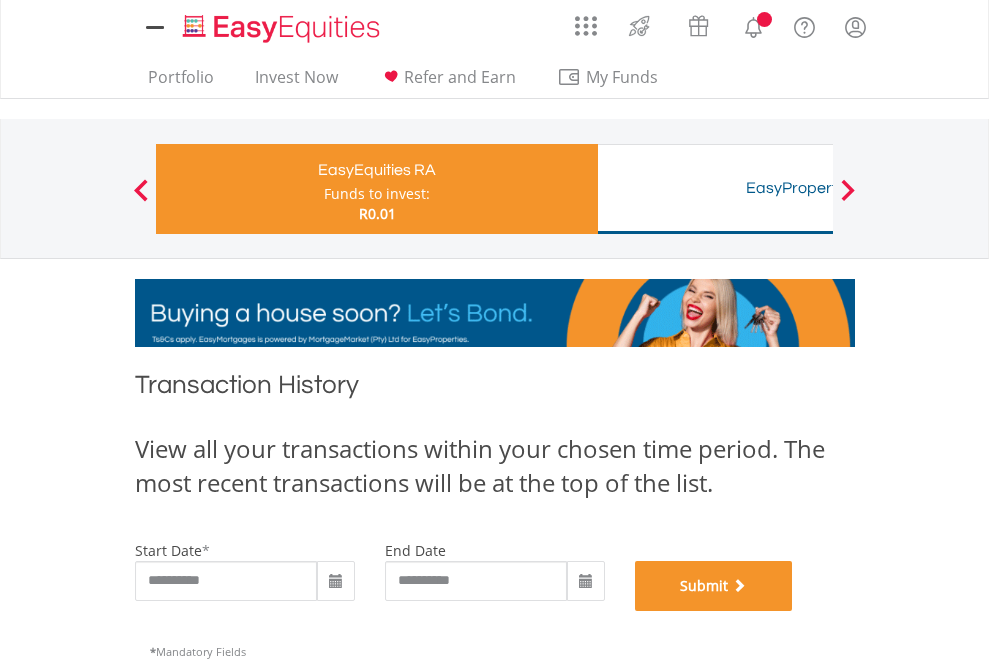 click on "Submit" at bounding box center [714, 586] 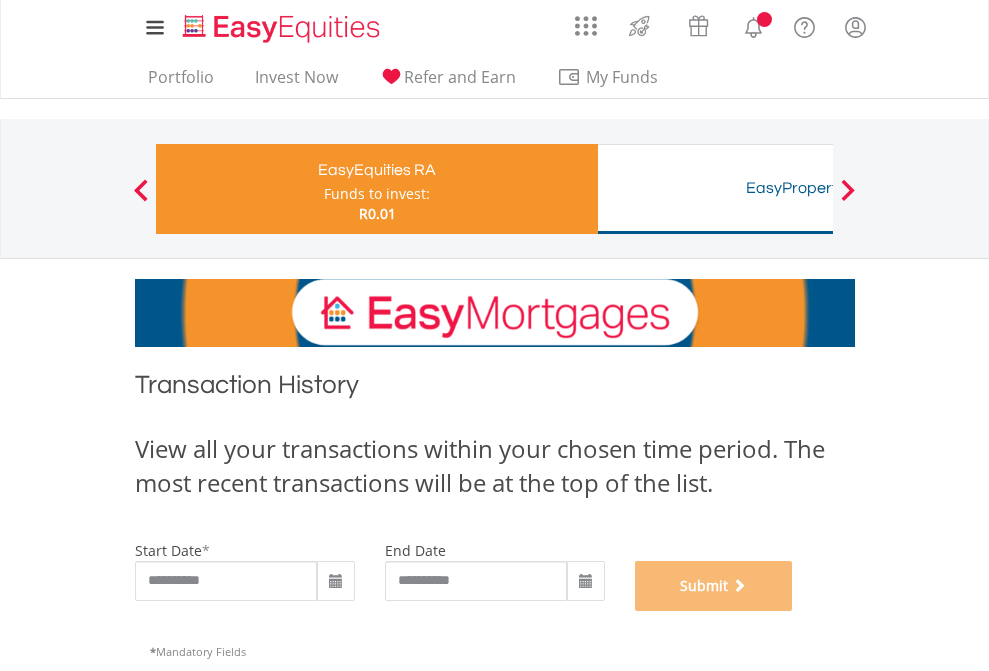 scroll, scrollTop: 811, scrollLeft: 0, axis: vertical 